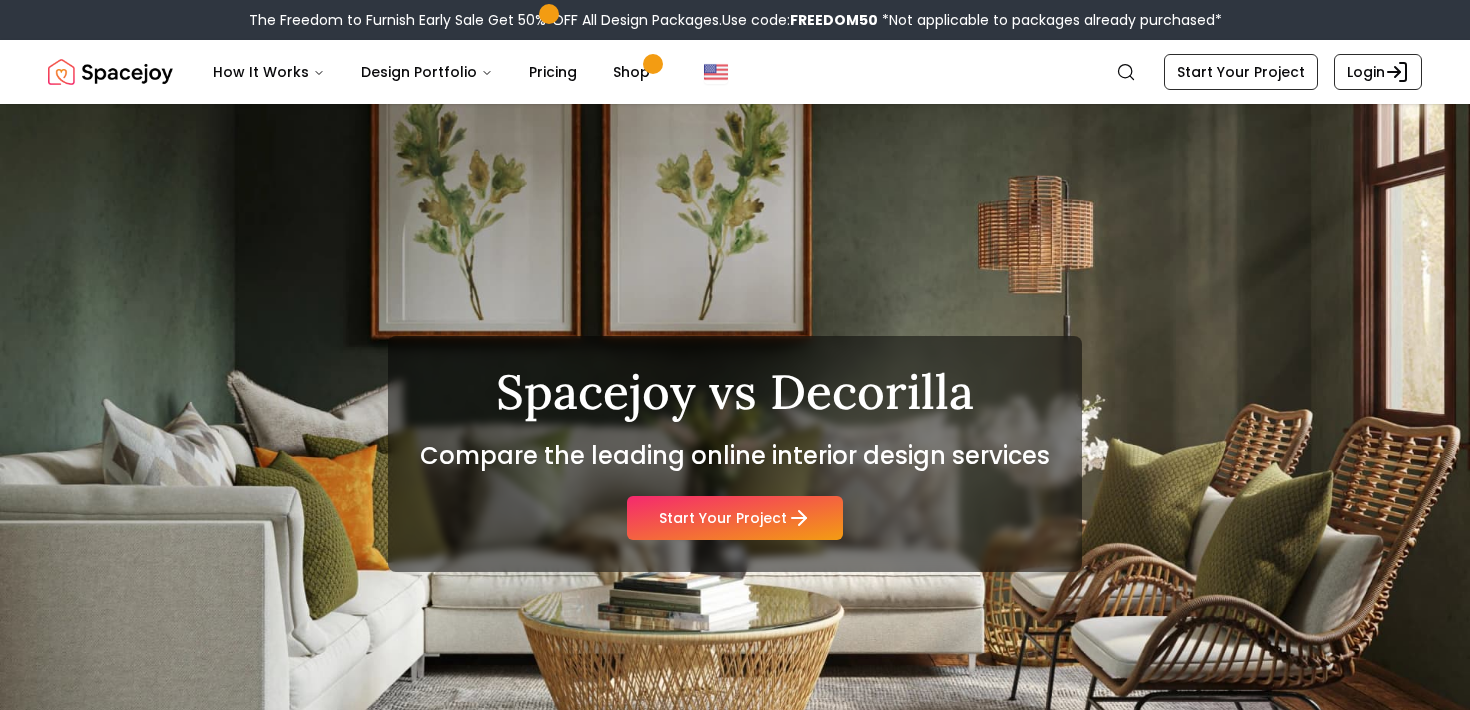 scroll, scrollTop: 0, scrollLeft: 0, axis: both 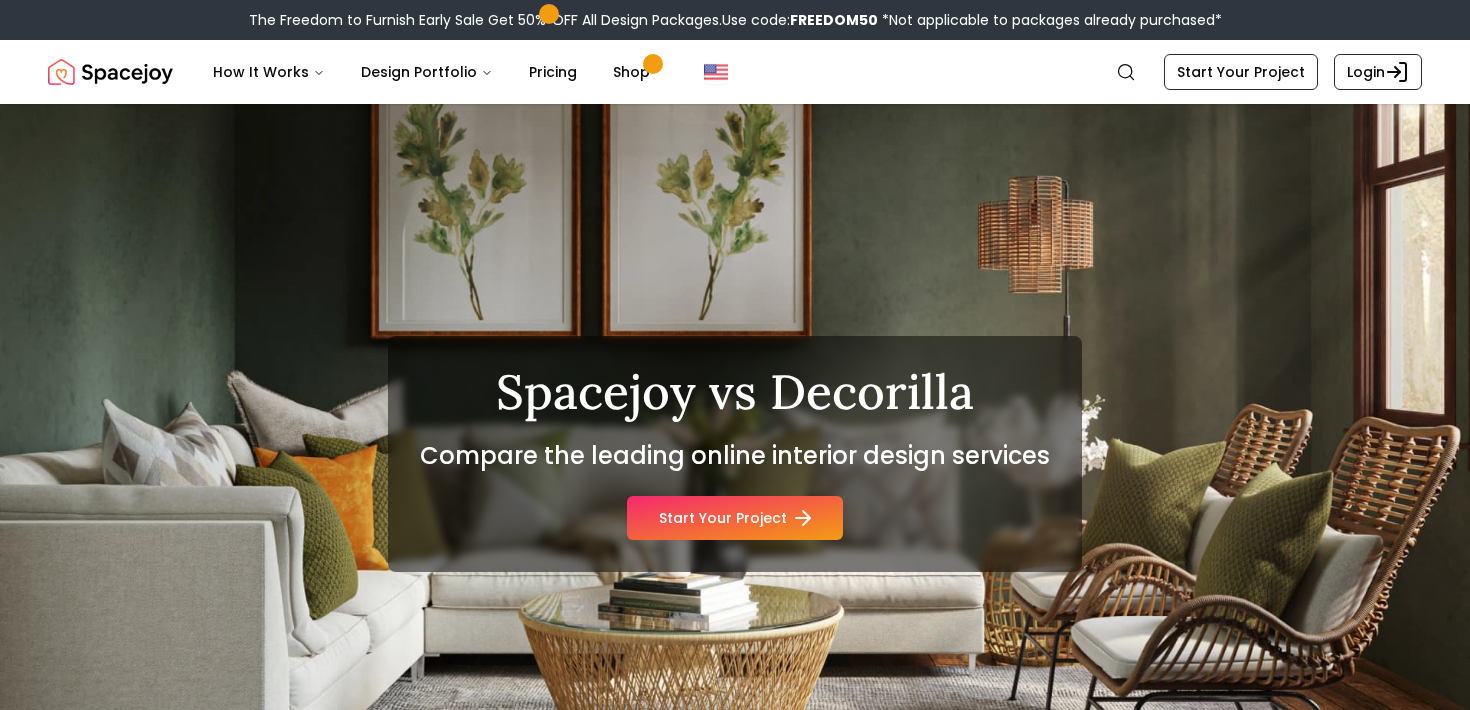 click on "Start Your Project" at bounding box center [735, 518] 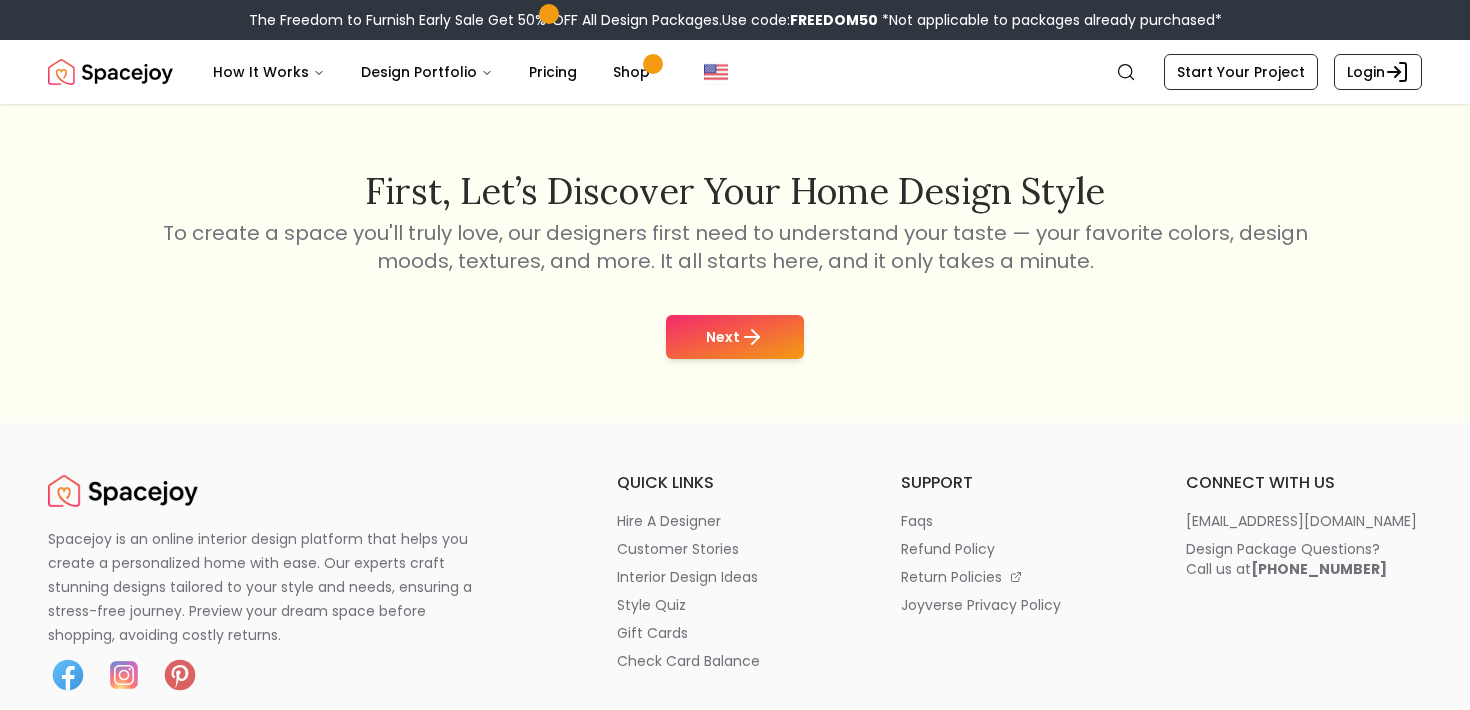 scroll, scrollTop: 297, scrollLeft: 0, axis: vertical 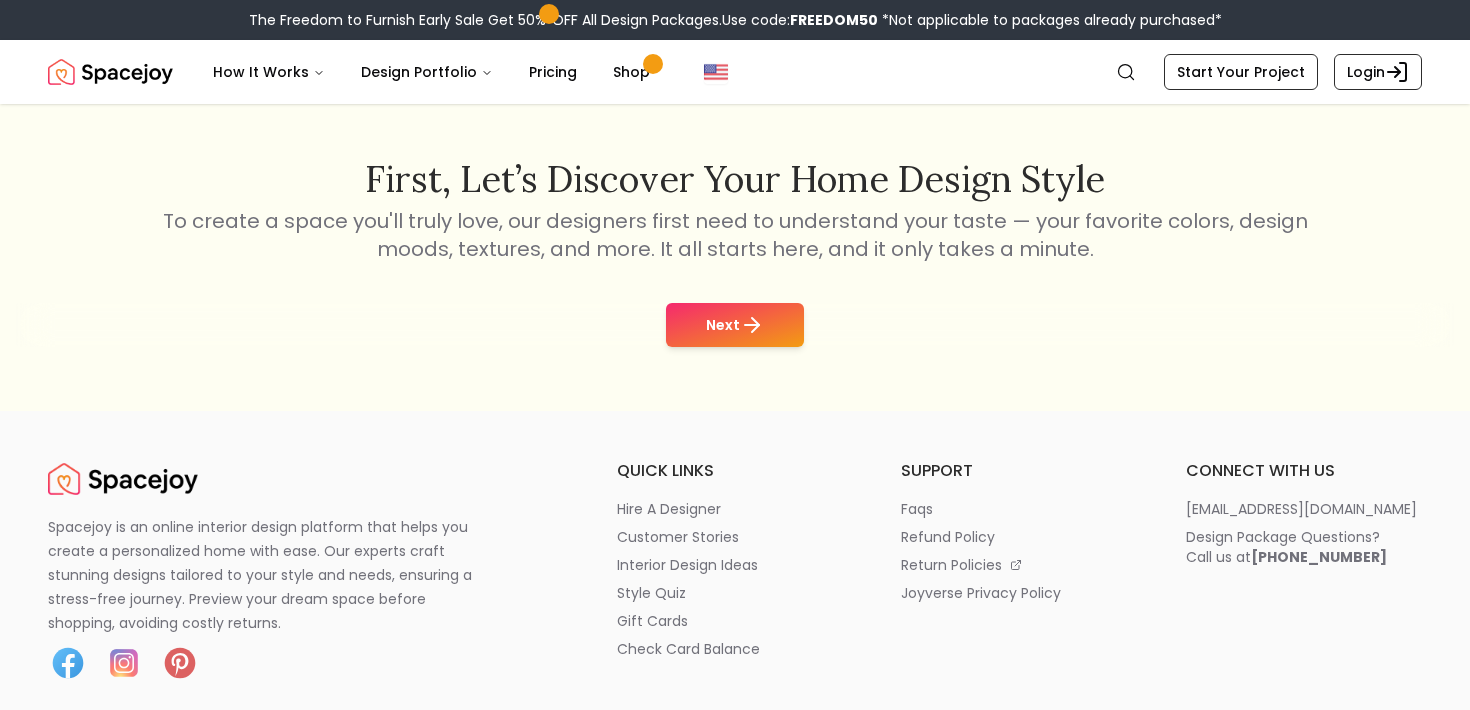 click on "Next" at bounding box center [735, 325] 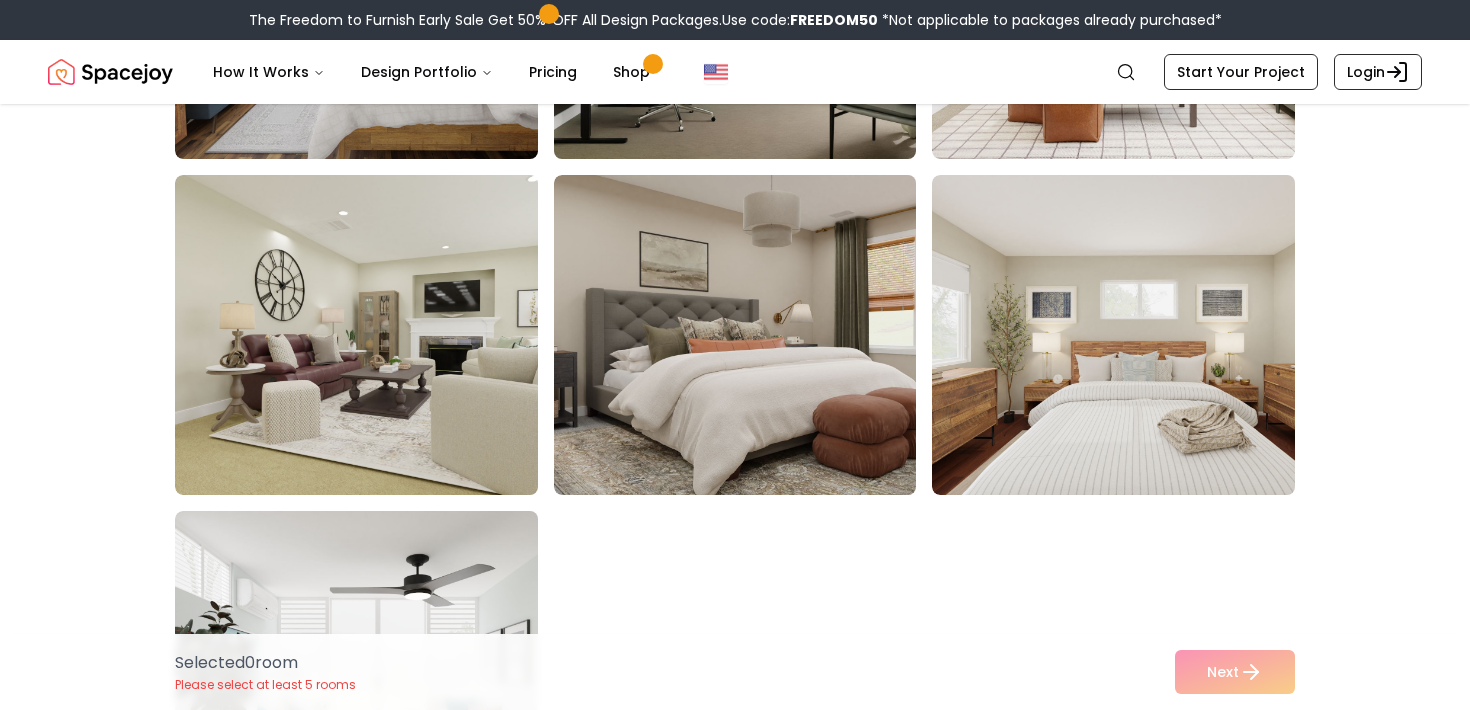 scroll, scrollTop: 777, scrollLeft: 0, axis: vertical 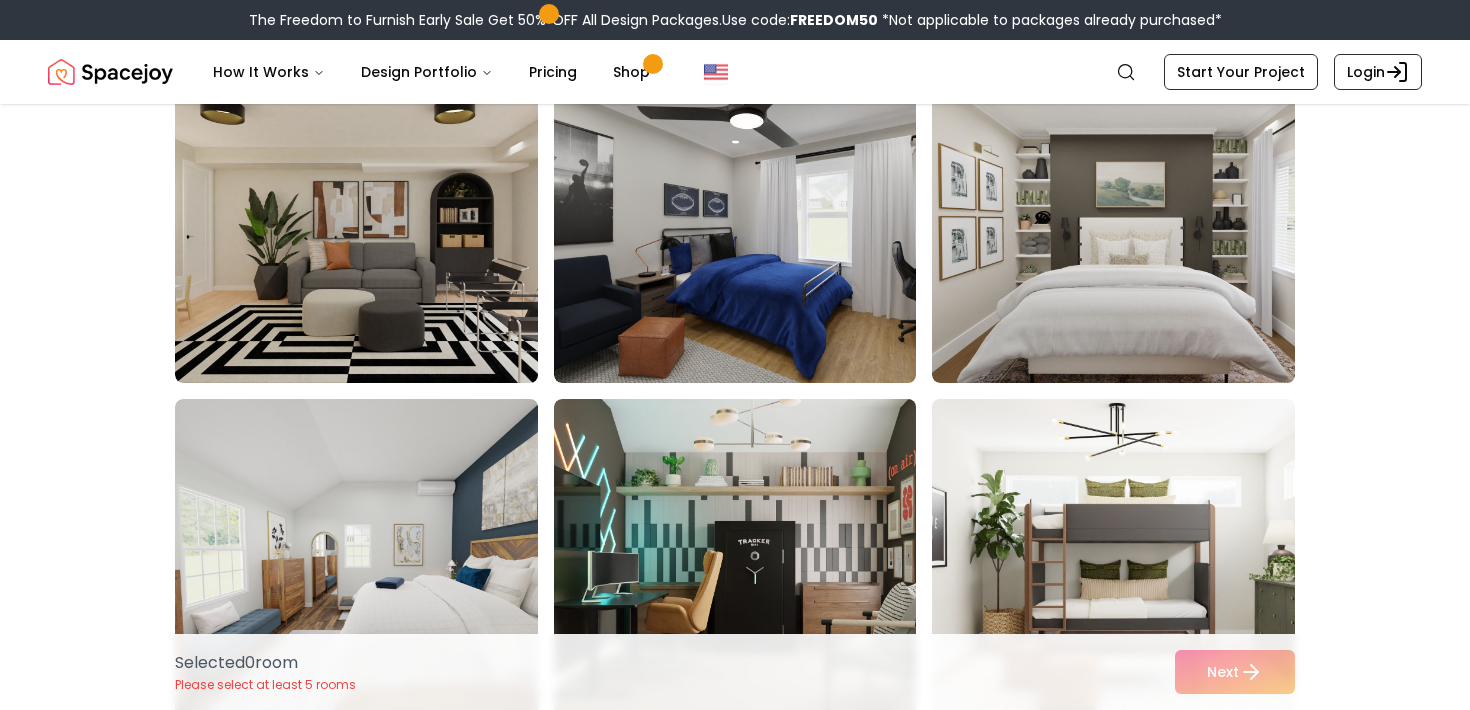 click at bounding box center (1132, 559) 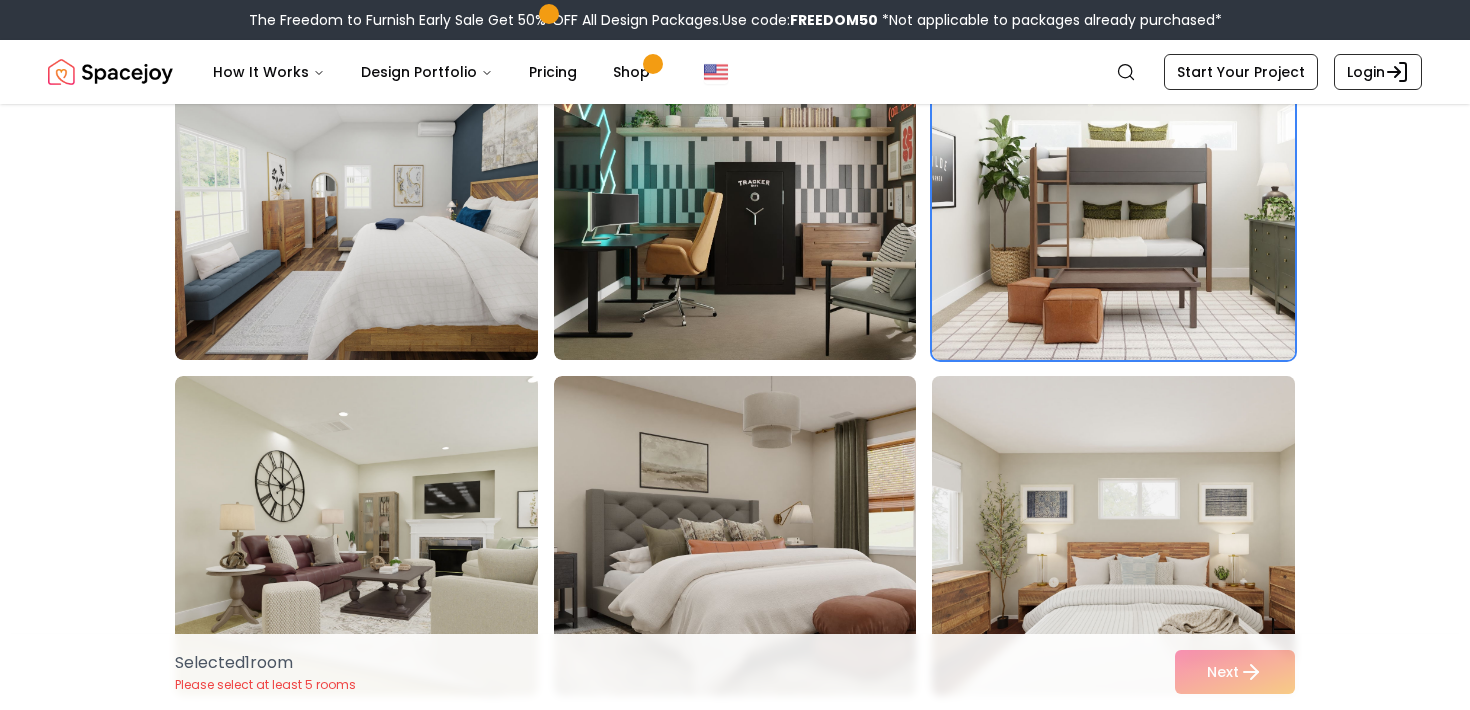 click at bounding box center [1132, 536] 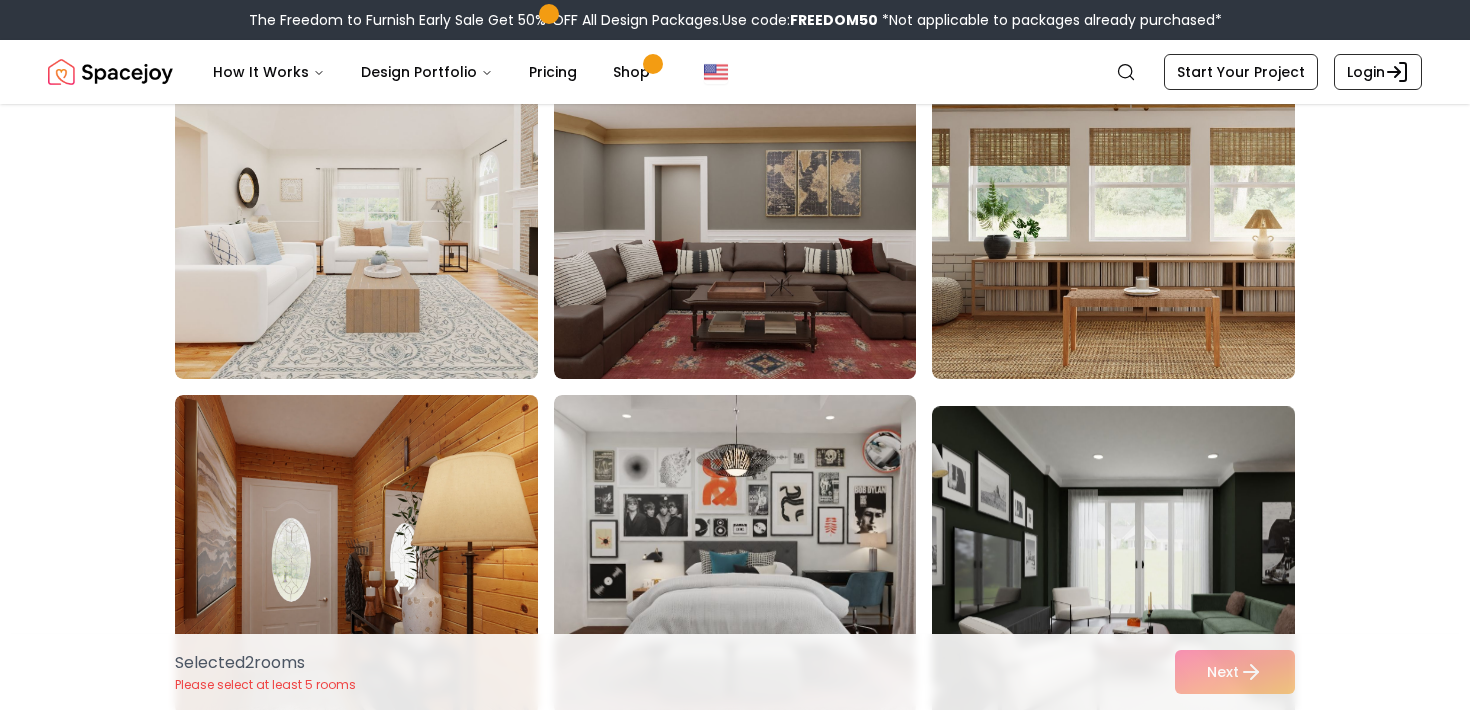 scroll, scrollTop: 1905, scrollLeft: 0, axis: vertical 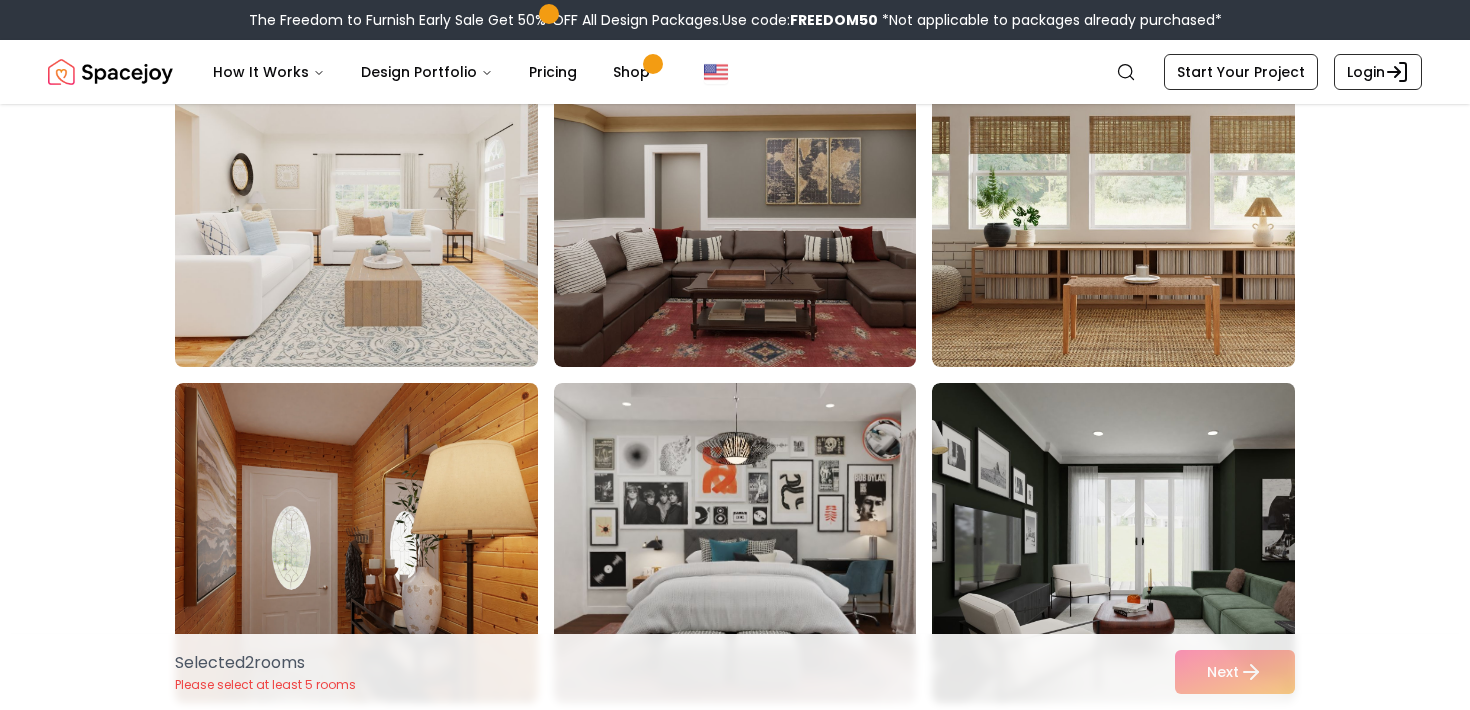 click at bounding box center (375, 207) 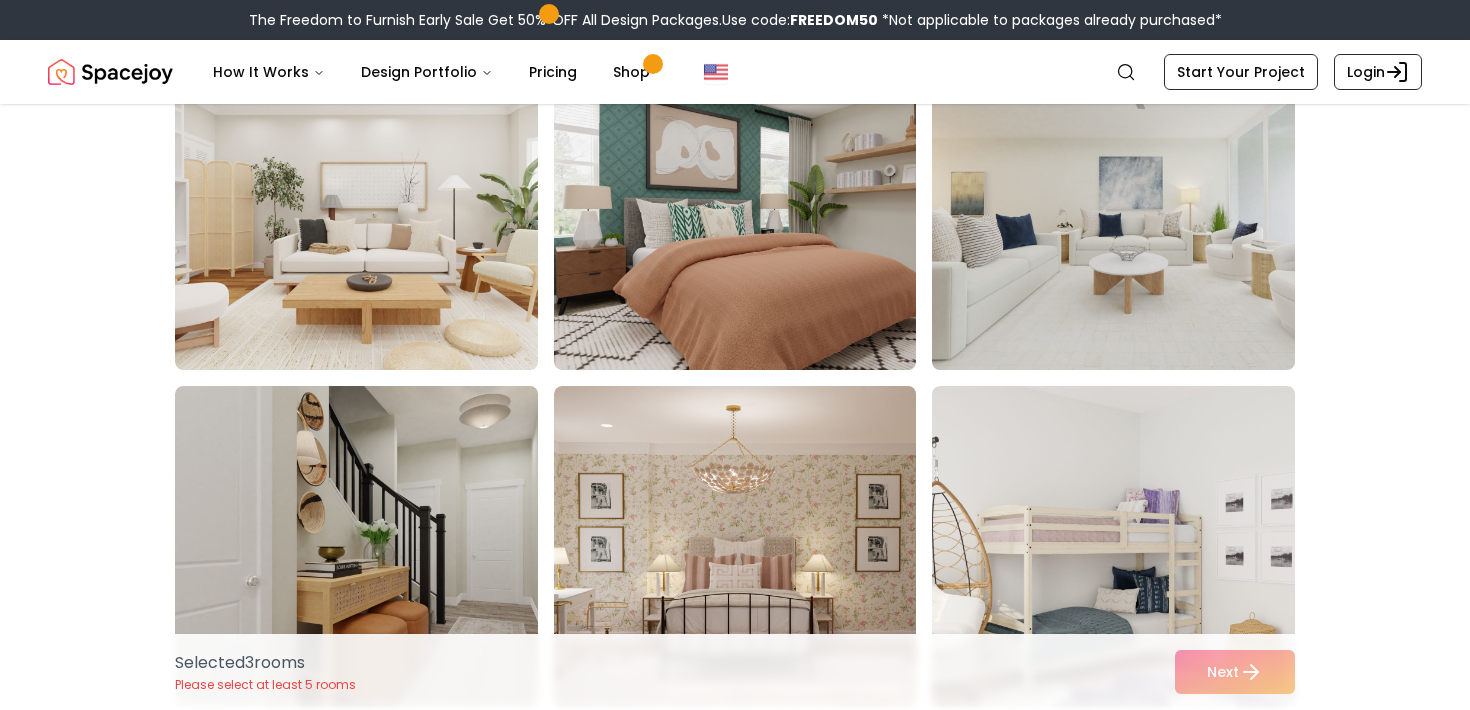 scroll, scrollTop: 3688, scrollLeft: 0, axis: vertical 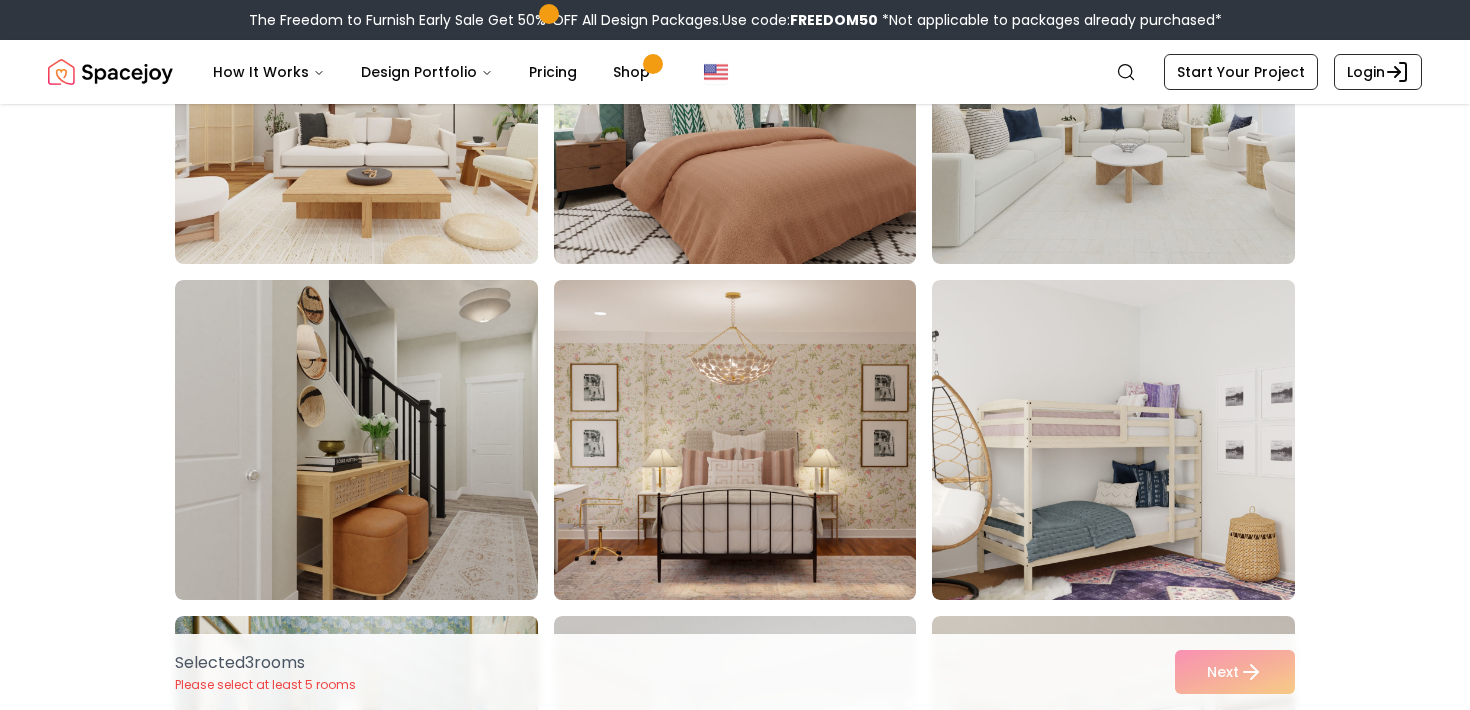click at bounding box center [754, 440] 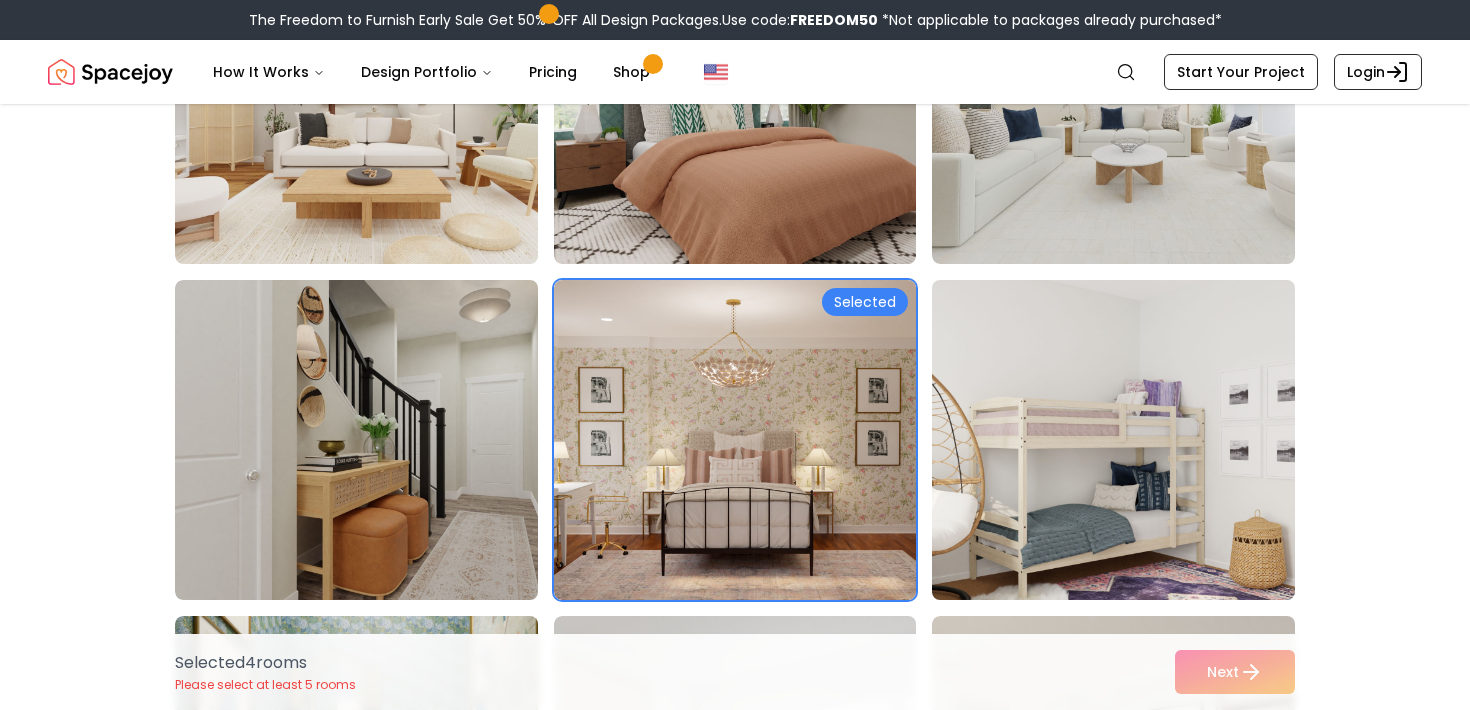 click at bounding box center (1132, 440) 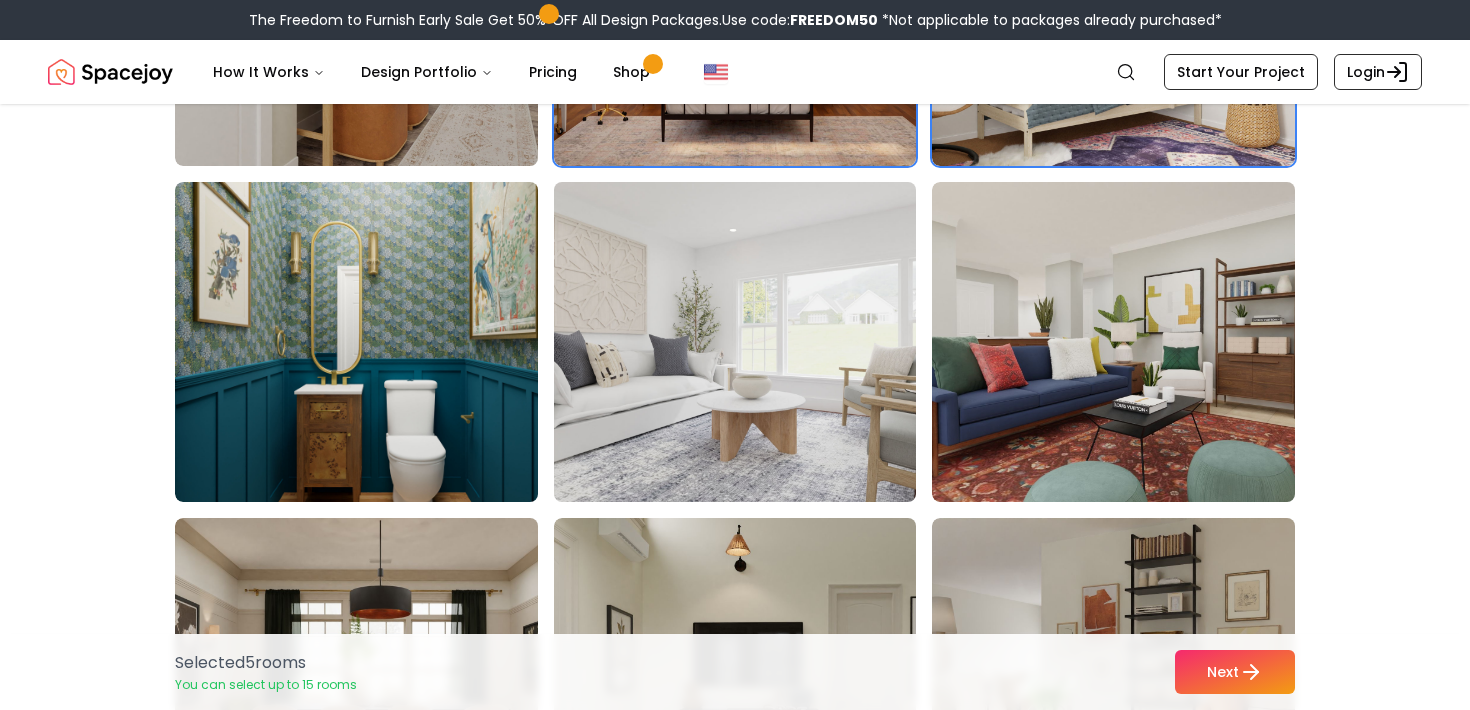 scroll, scrollTop: 4124, scrollLeft: 0, axis: vertical 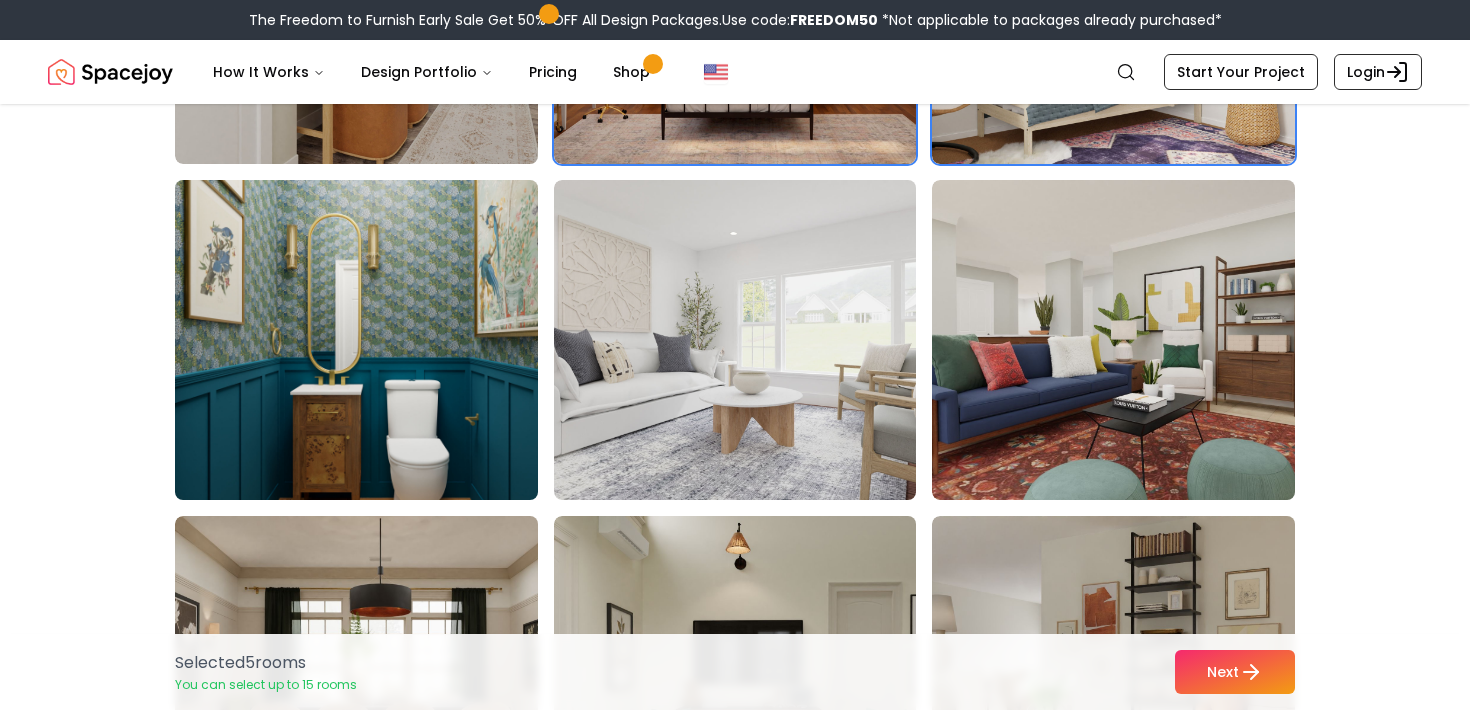 click at bounding box center [375, 340] 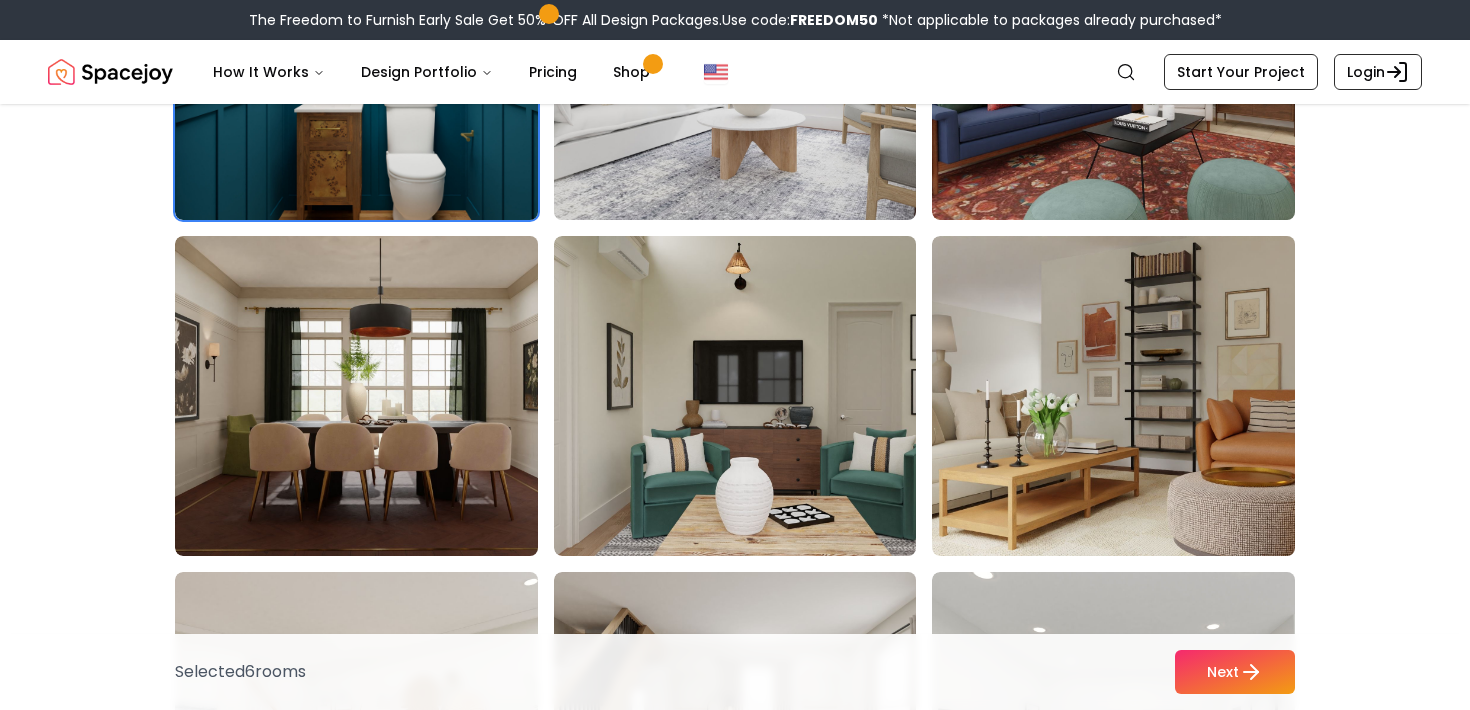 scroll, scrollTop: 4406, scrollLeft: 0, axis: vertical 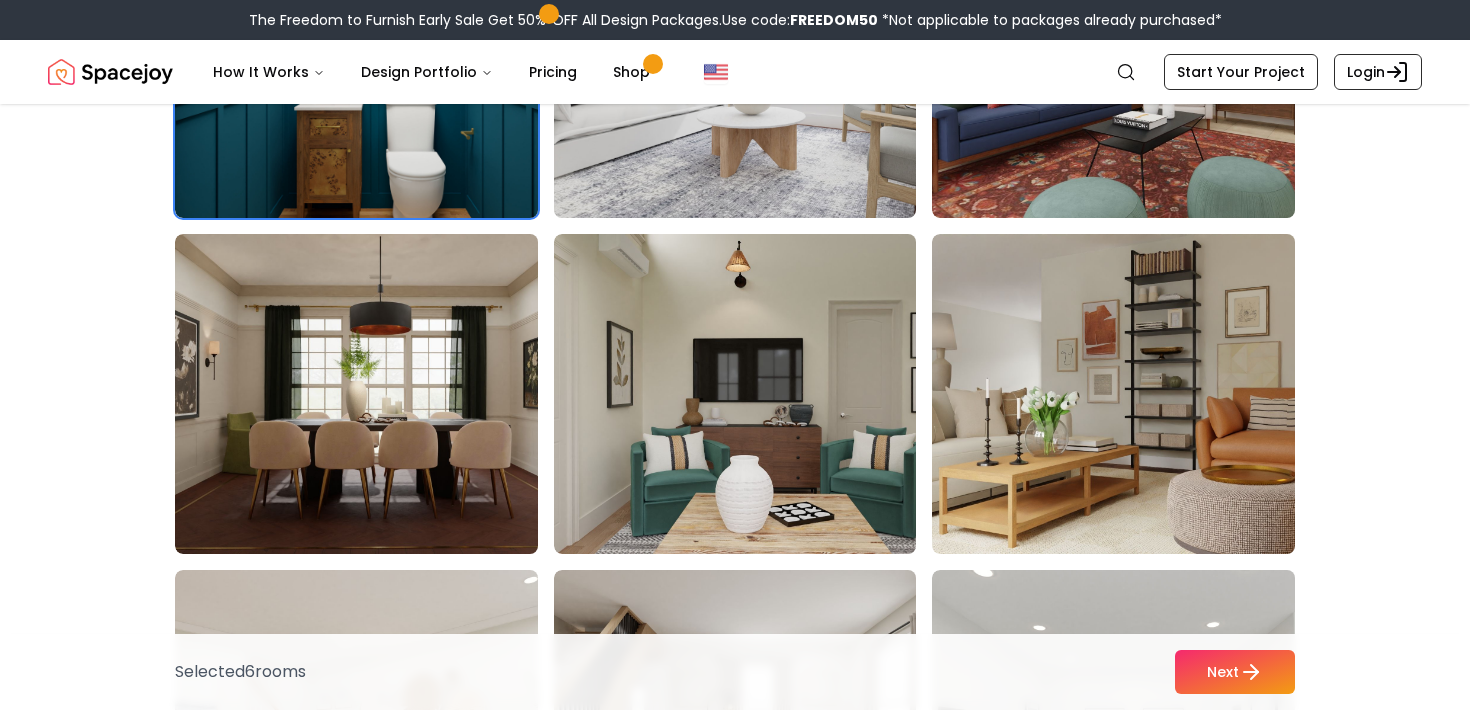click at bounding box center [754, 58] 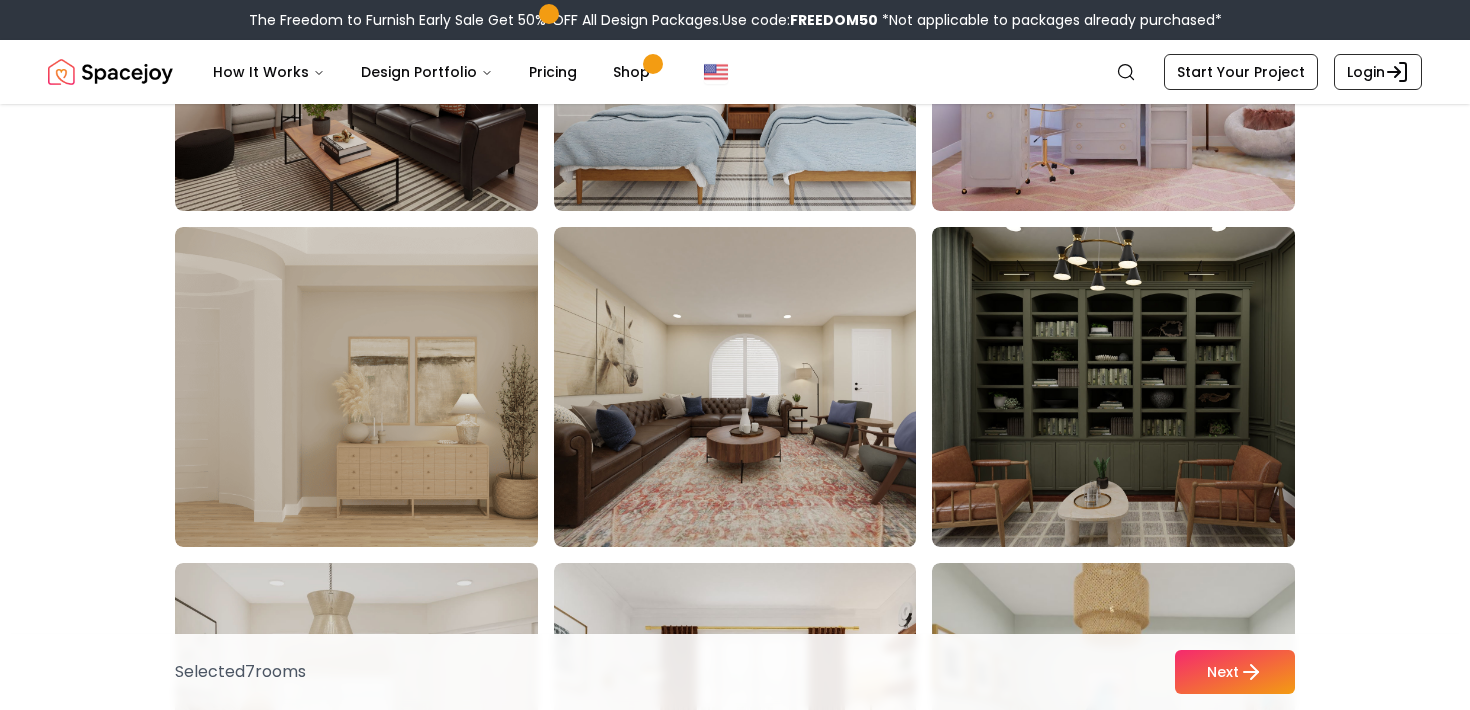 scroll, scrollTop: 7772, scrollLeft: 0, axis: vertical 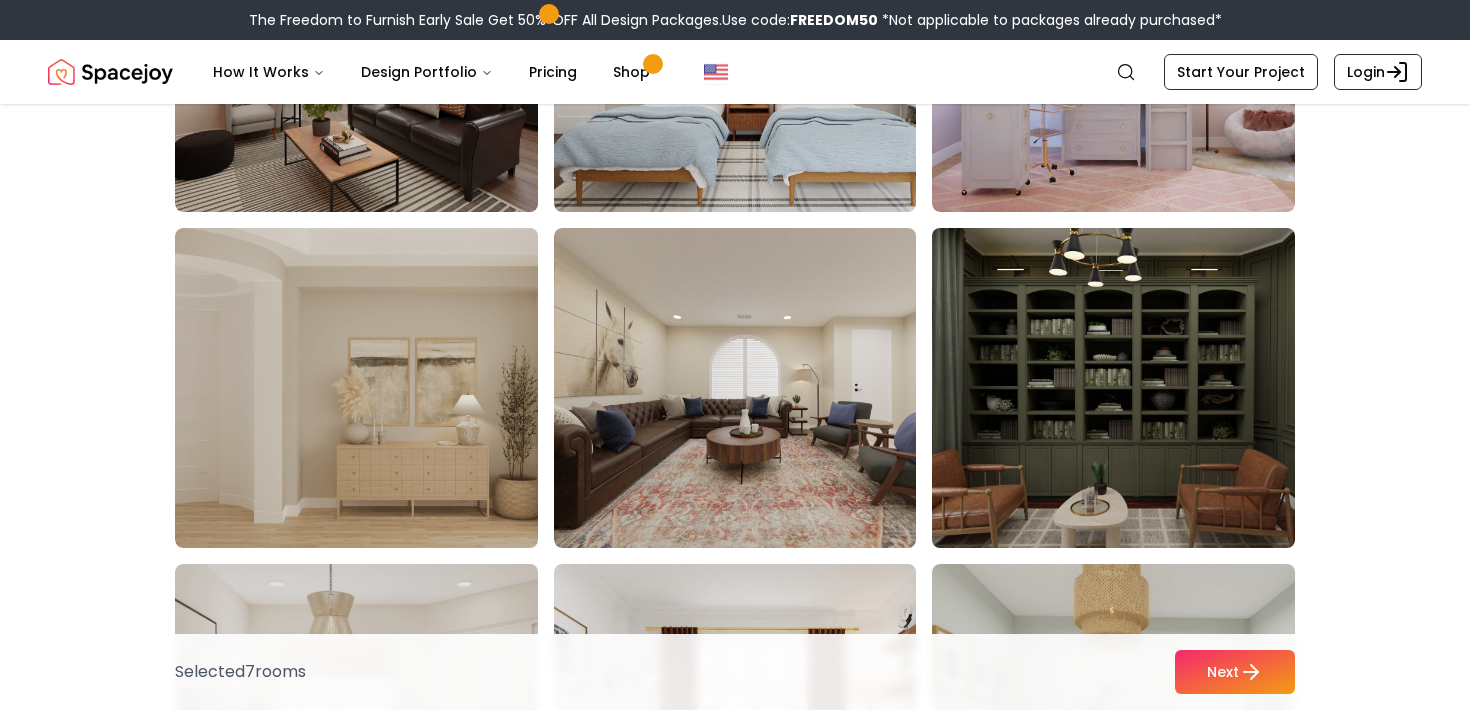 click at bounding box center [1132, 388] 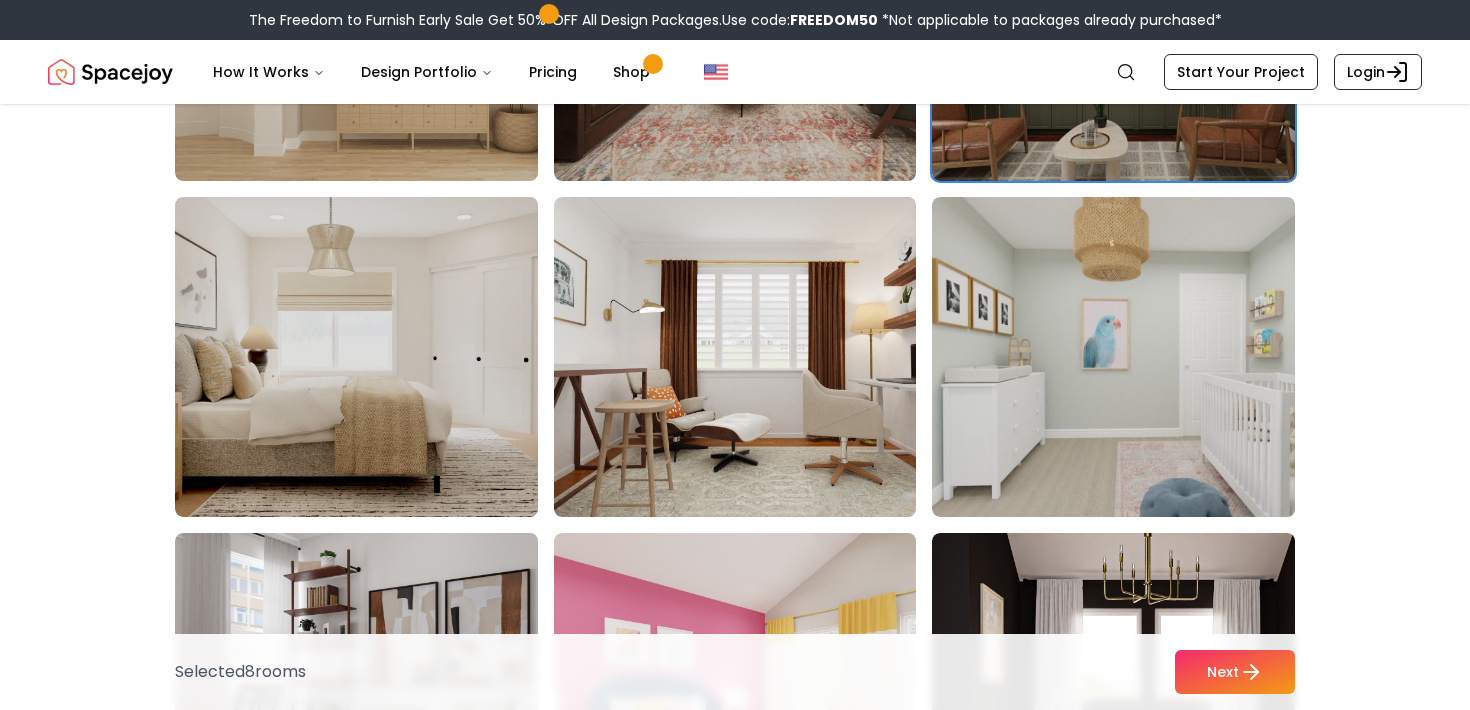 scroll, scrollTop: 8145, scrollLeft: 0, axis: vertical 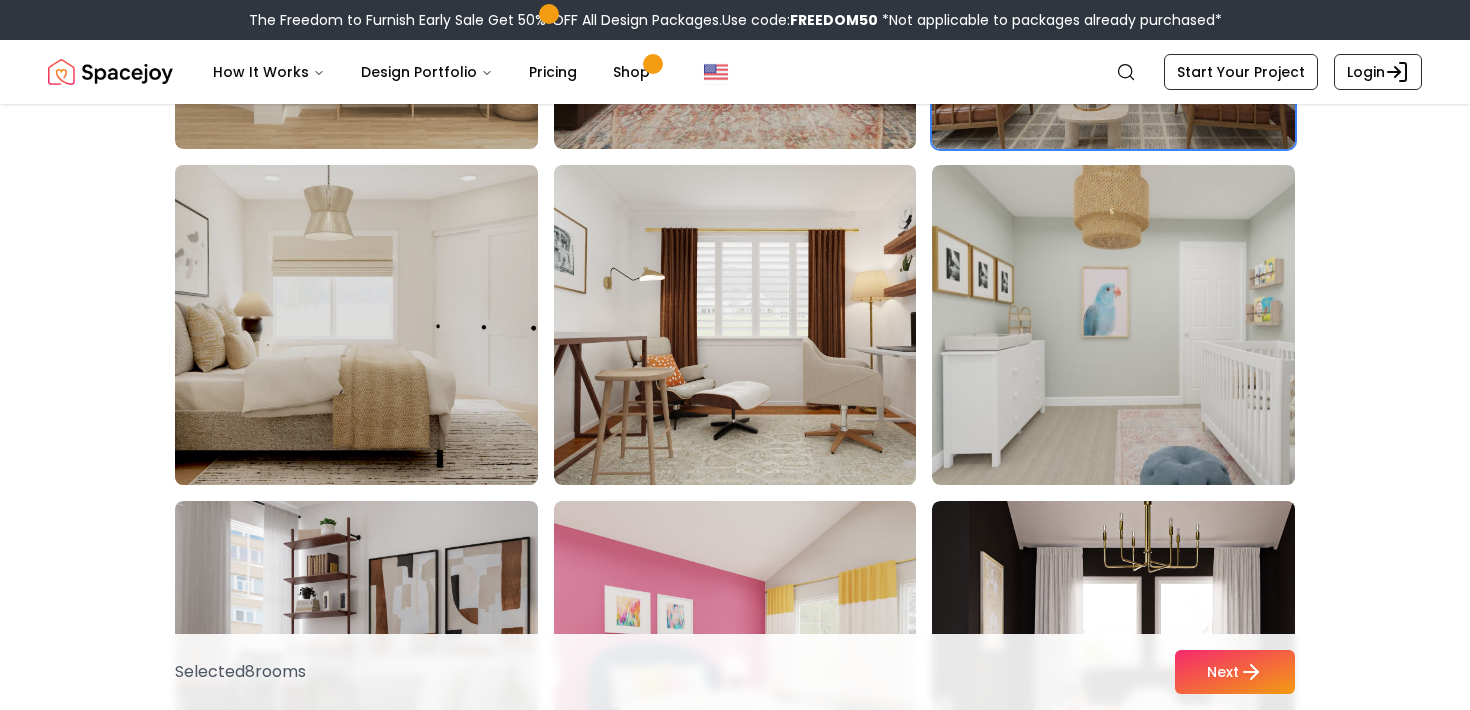 click at bounding box center [375, 325] 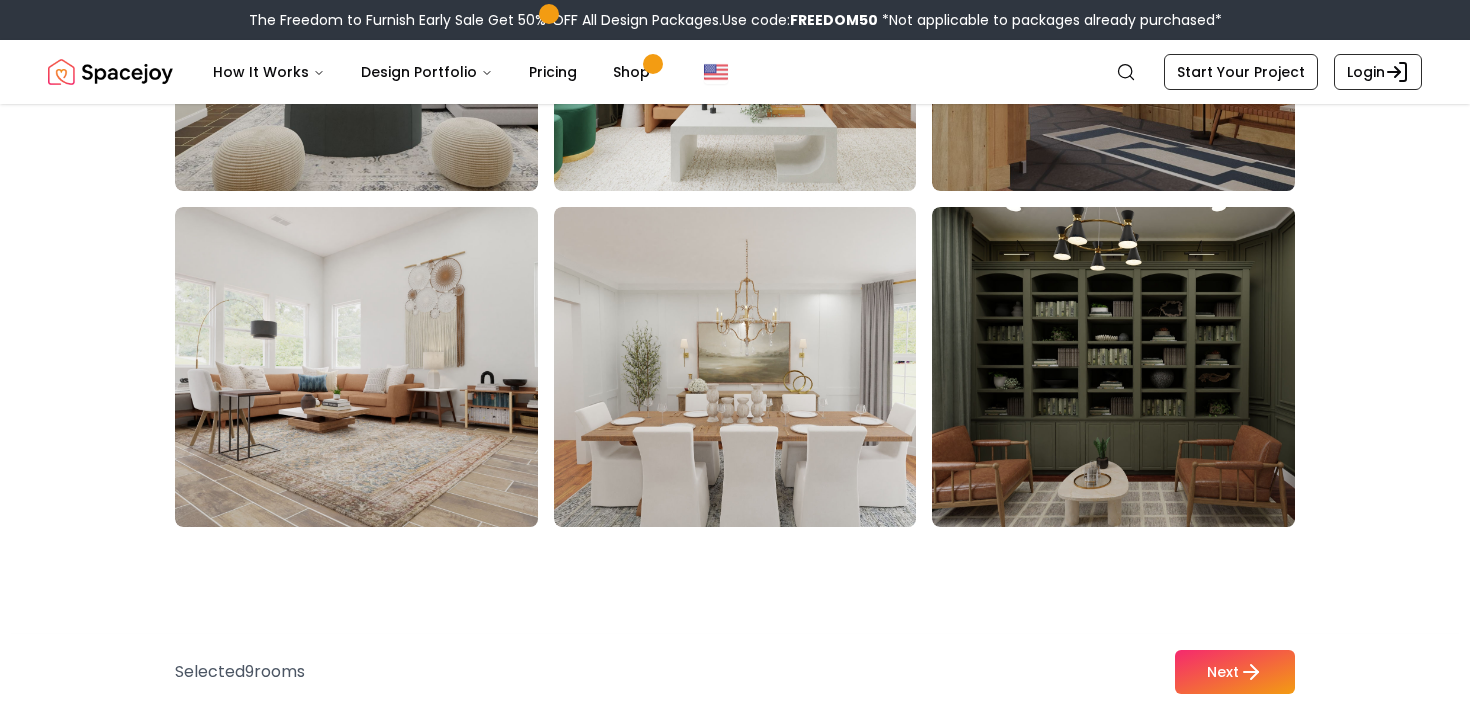 scroll, scrollTop: 9837, scrollLeft: 0, axis: vertical 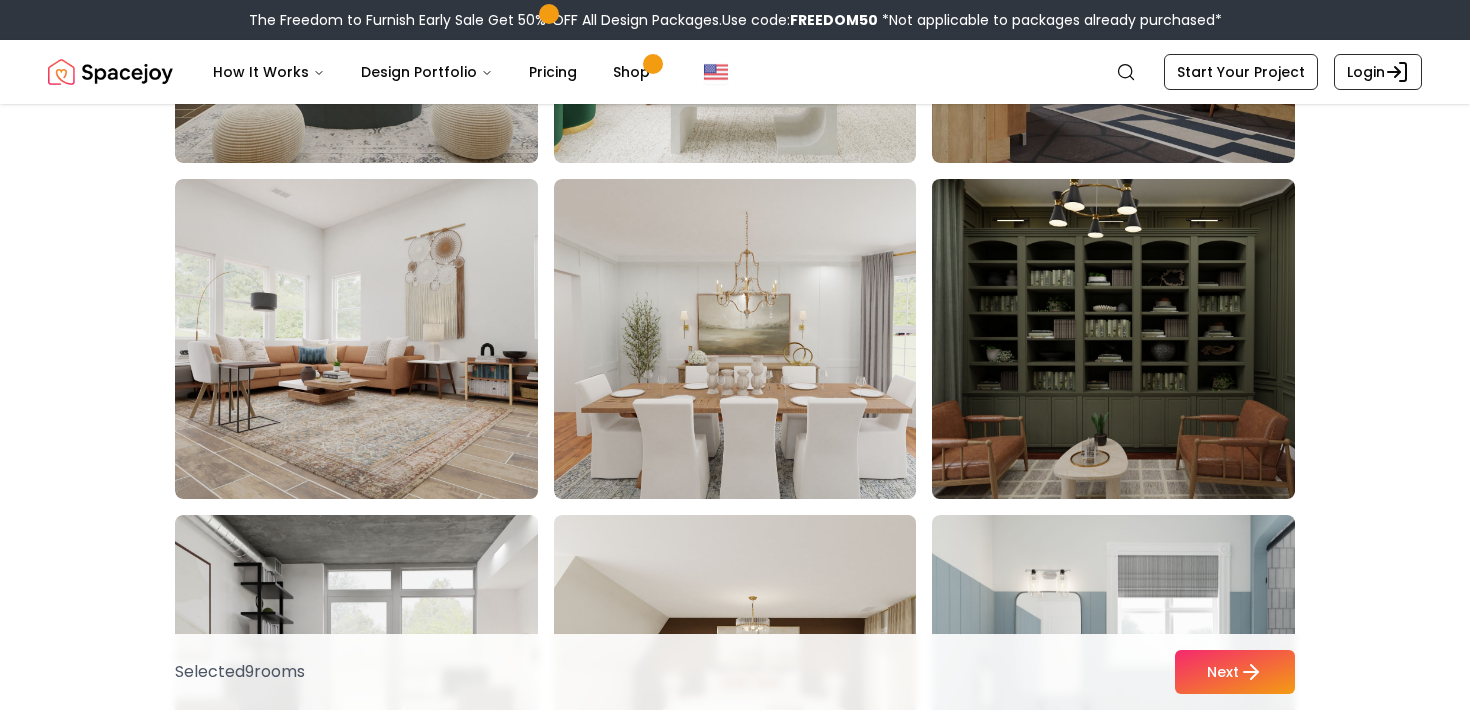 click at bounding box center (1132, 339) 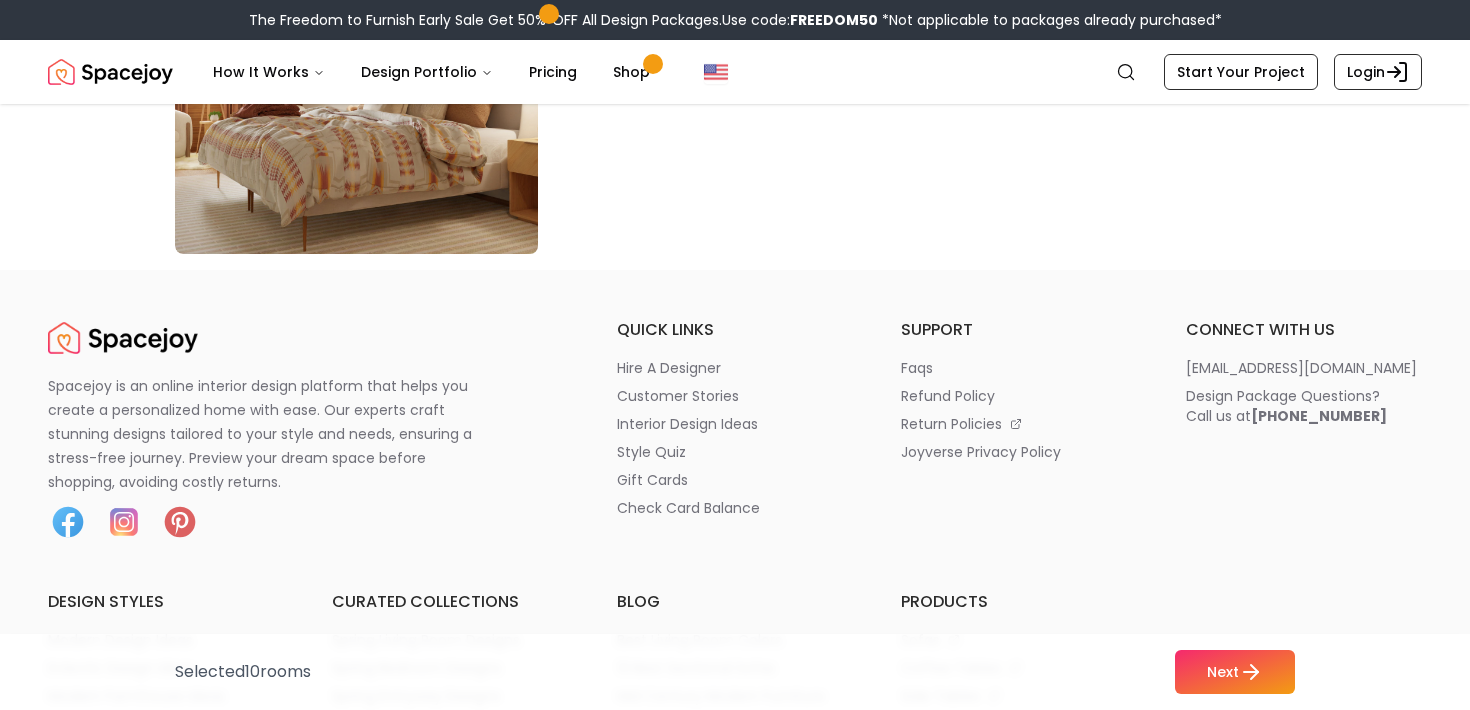 scroll, scrollTop: 11599, scrollLeft: 0, axis: vertical 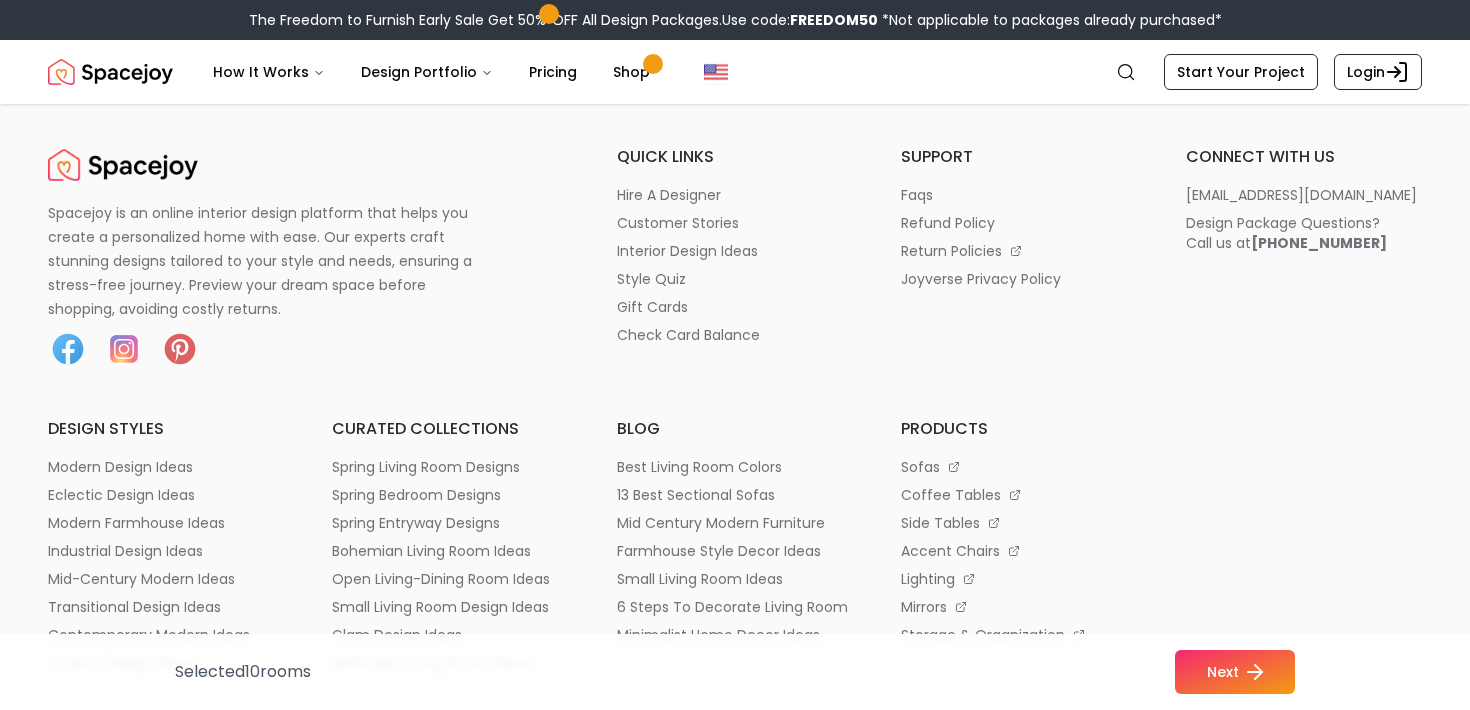 click on "Next" at bounding box center (1235, 672) 